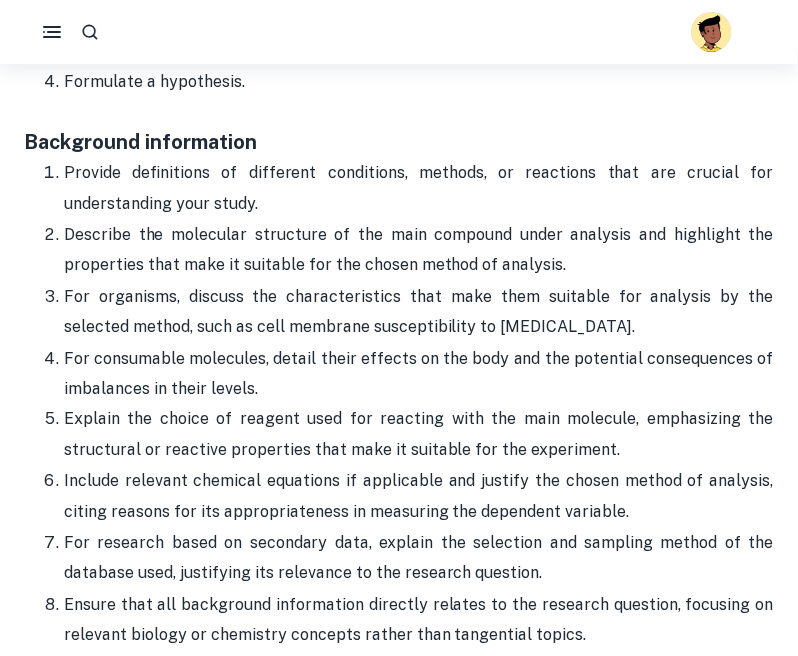 scroll, scrollTop: 1845, scrollLeft: 0, axis: vertical 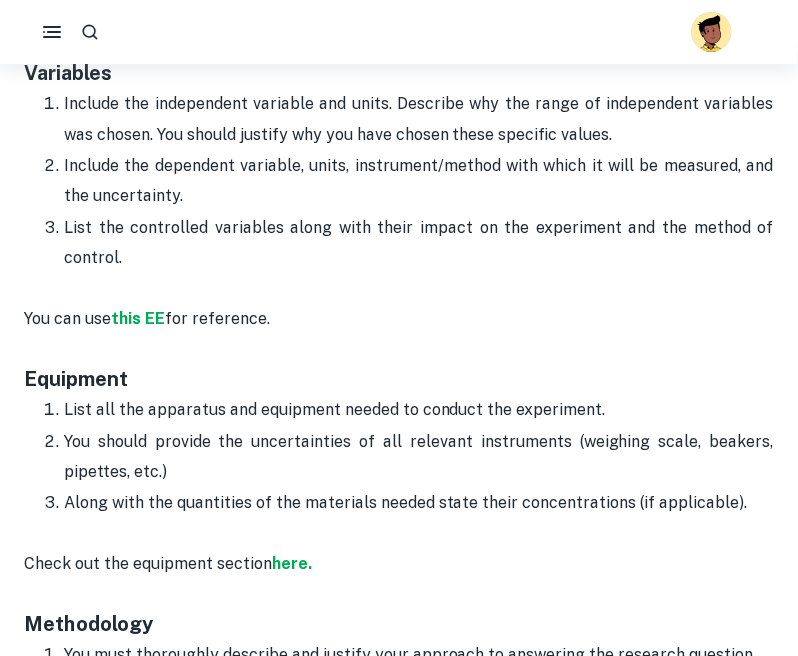 drag, startPoint x: 63, startPoint y: 140, endPoint x: 44, endPoint y: 54, distance: 88.07383 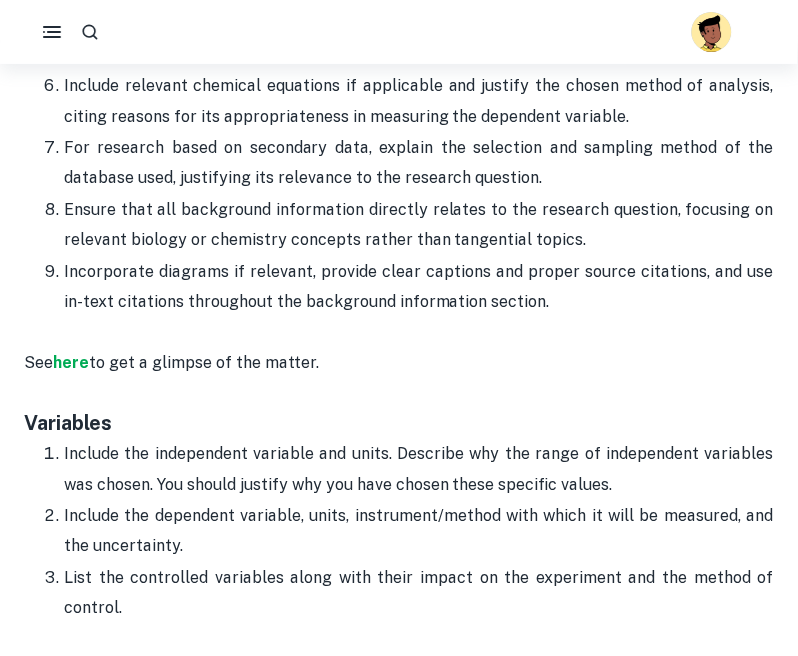 scroll, scrollTop: 2213, scrollLeft: 0, axis: vertical 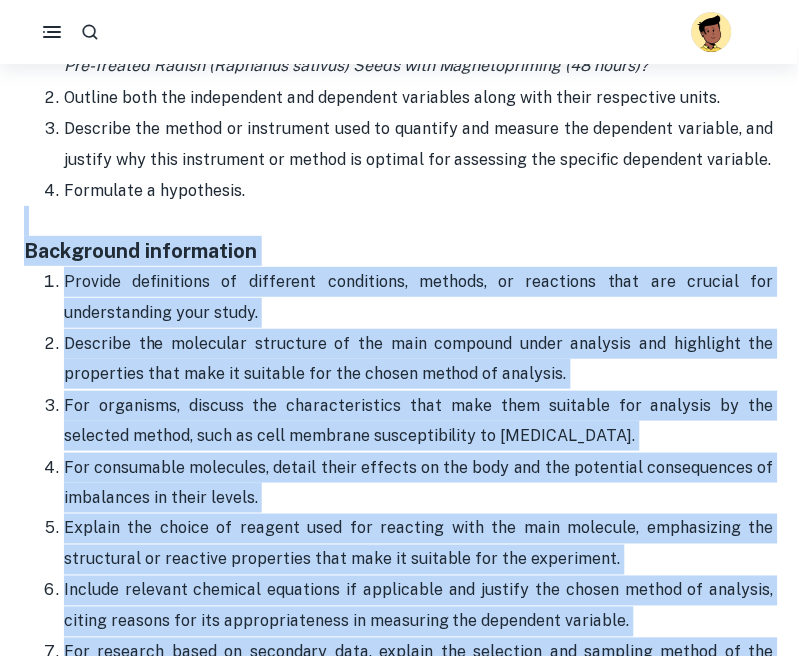 drag, startPoint x: 535, startPoint y: 283, endPoint x: 36, endPoint y: 216, distance: 503.4779 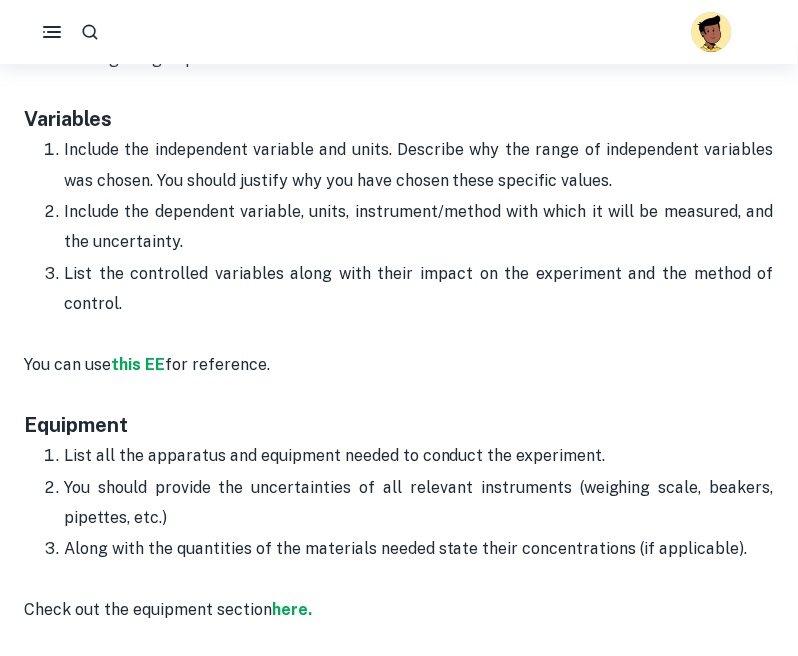 scroll, scrollTop: 2134, scrollLeft: 0, axis: vertical 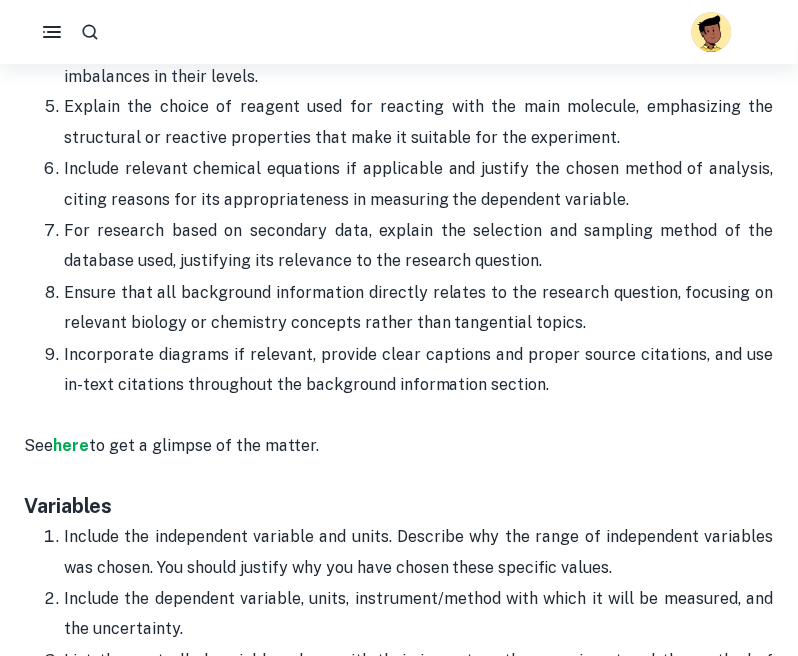 click on "See  here  to get a glimpse of the matter." at bounding box center [399, 431] 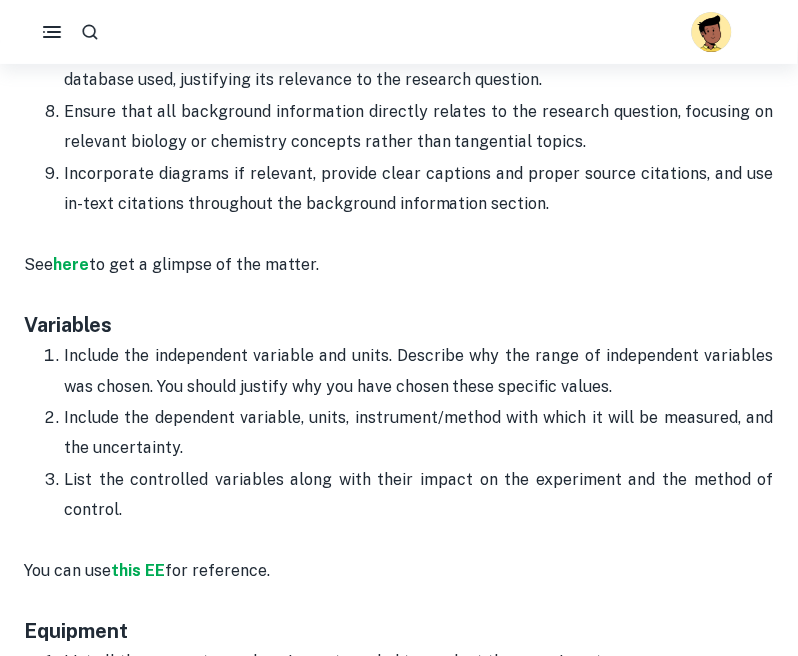 scroll, scrollTop: 2681, scrollLeft: 0, axis: vertical 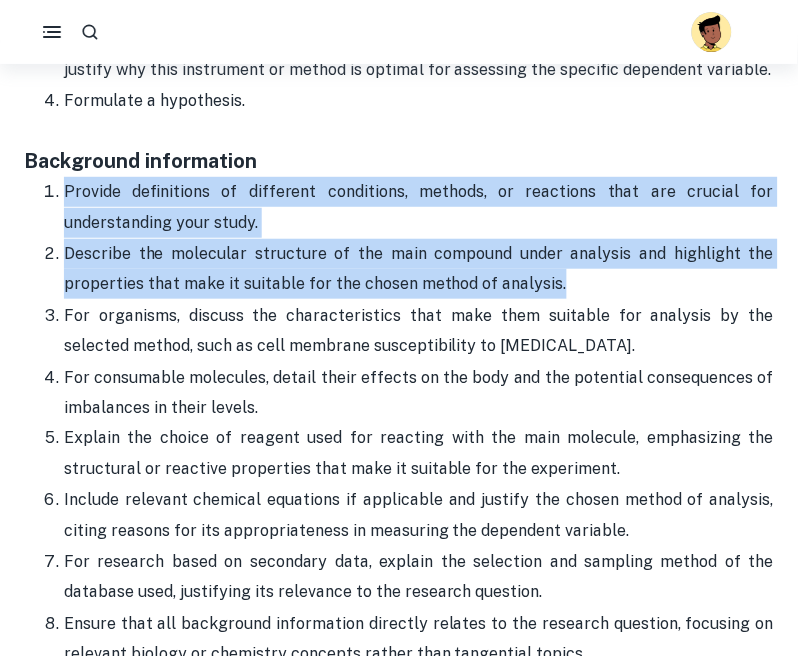 drag, startPoint x: 63, startPoint y: 182, endPoint x: 567, endPoint y: 265, distance: 510.7886 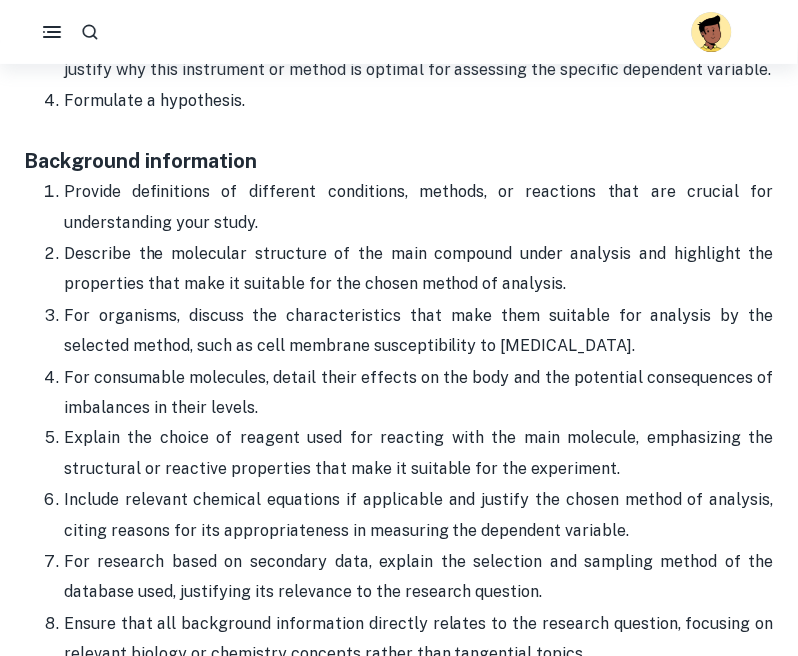scroll, scrollTop: 1810, scrollLeft: 0, axis: vertical 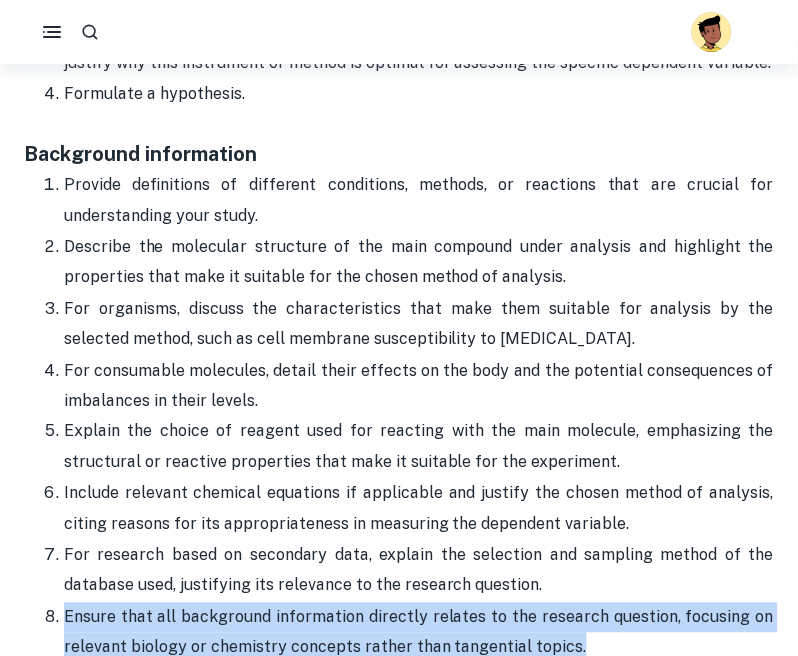 drag, startPoint x: 600, startPoint y: 640, endPoint x: 65, endPoint y: 604, distance: 536.20984 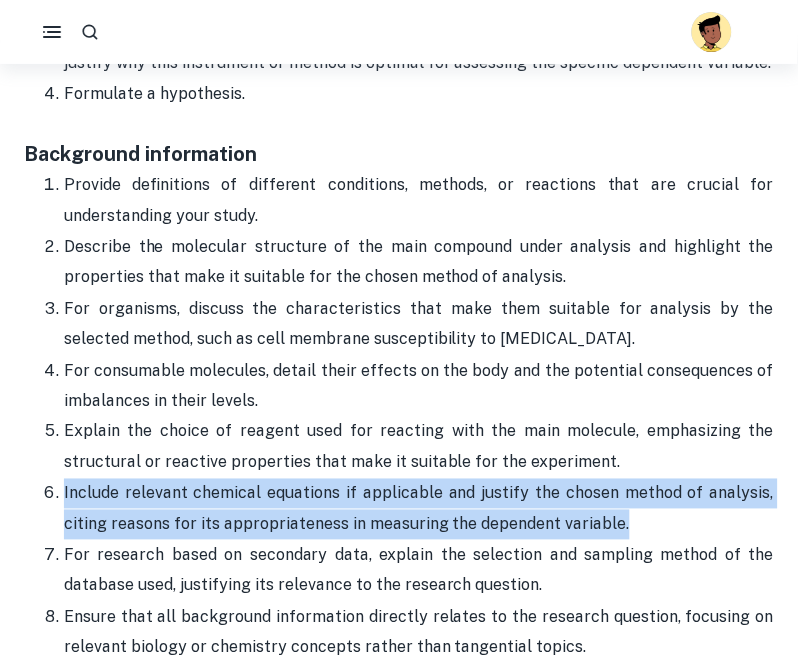 drag, startPoint x: 618, startPoint y: 507, endPoint x: 55, endPoint y: 471, distance: 564.1498 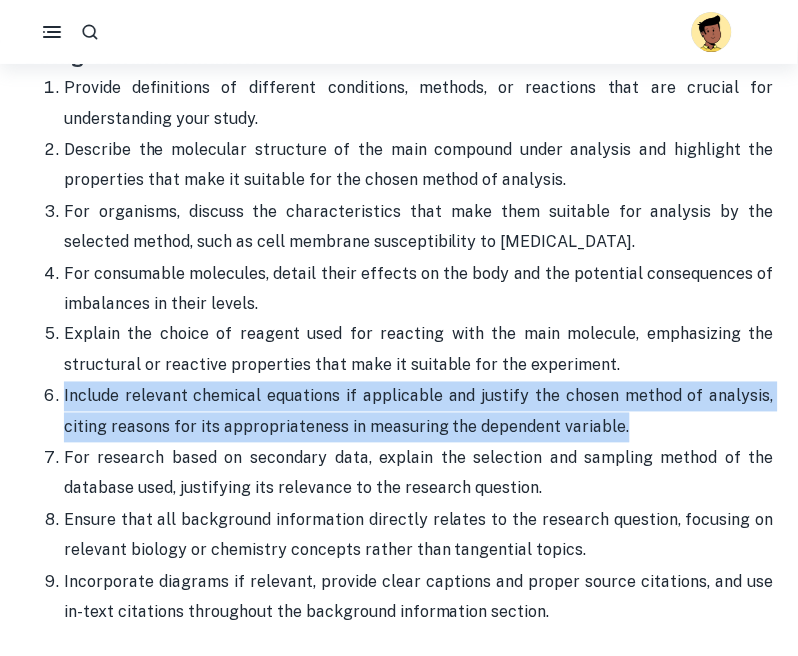 scroll, scrollTop: 1945, scrollLeft: 0, axis: vertical 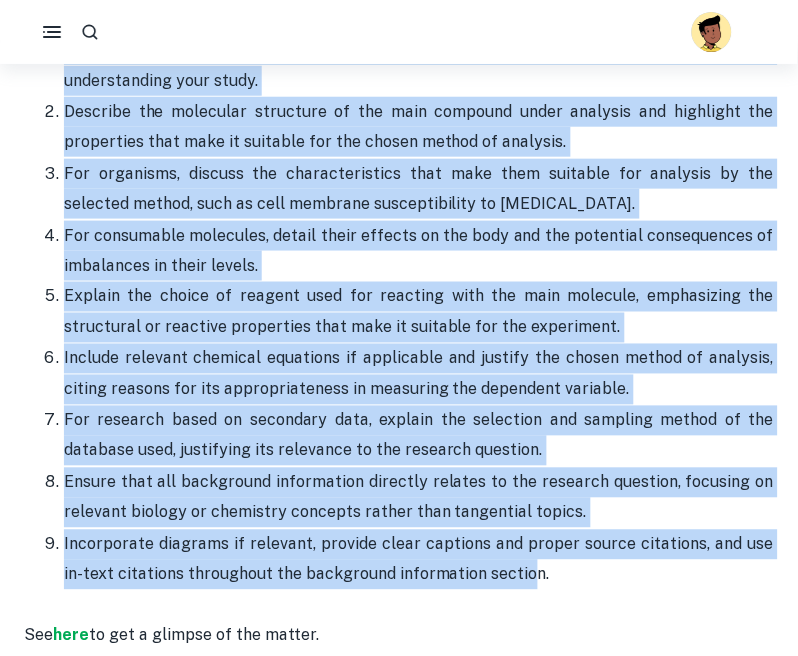 drag, startPoint x: 65, startPoint y: 166, endPoint x: 511, endPoint y: 553, distance: 590.49554 